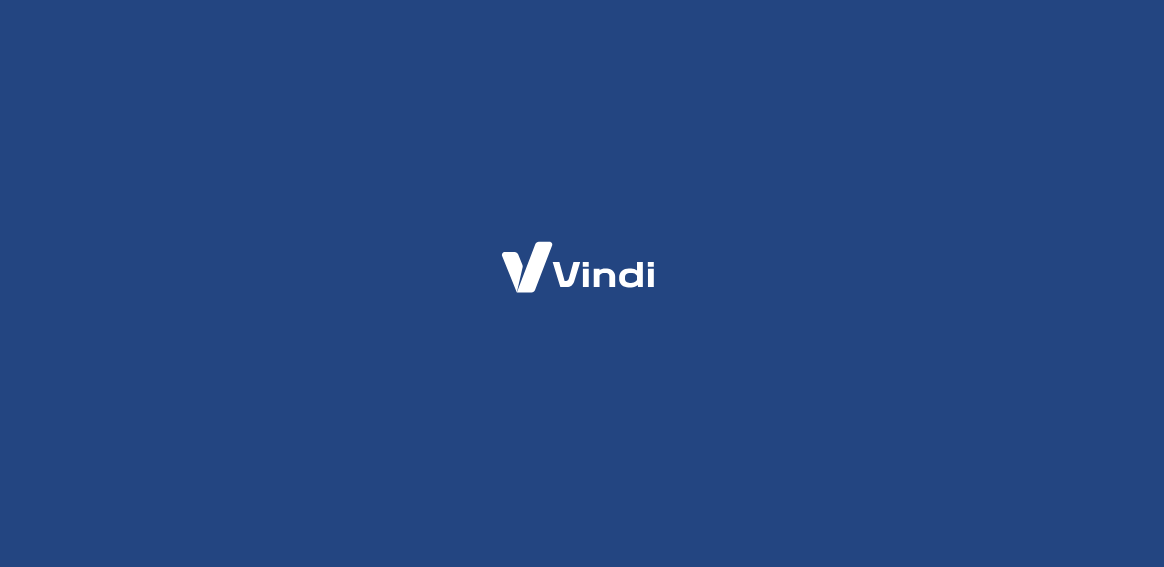 scroll, scrollTop: 0, scrollLeft: 0, axis: both 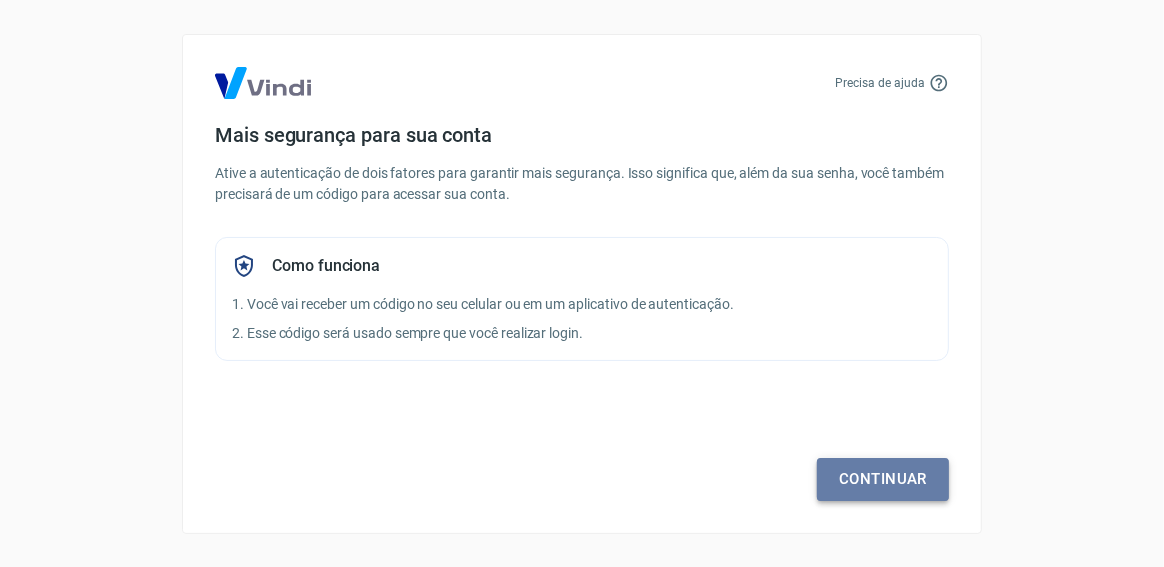 click on "Continuar" at bounding box center [883, 479] 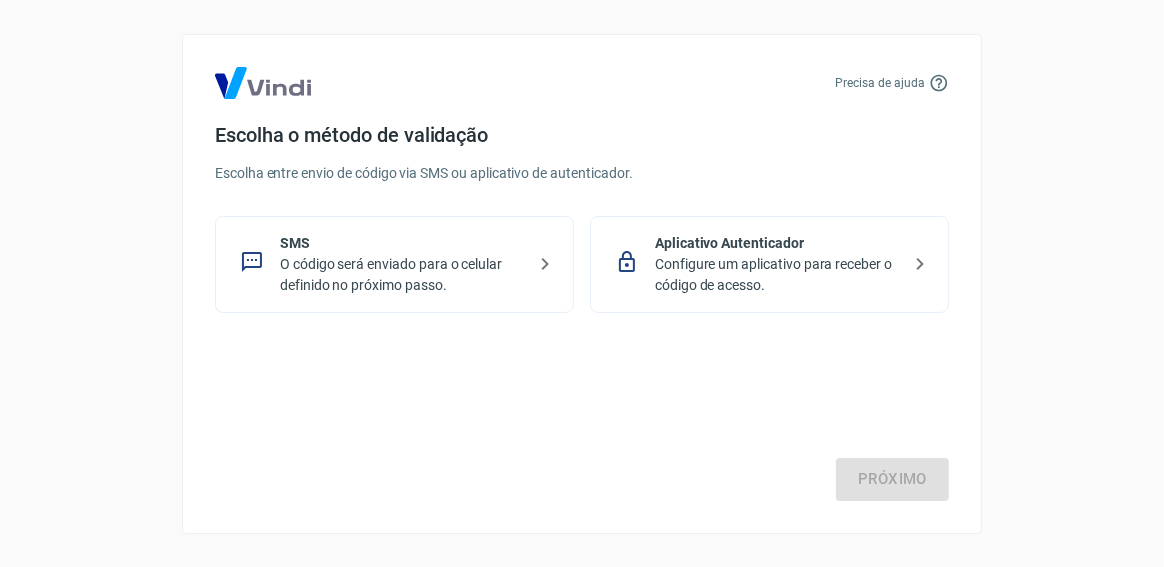 click 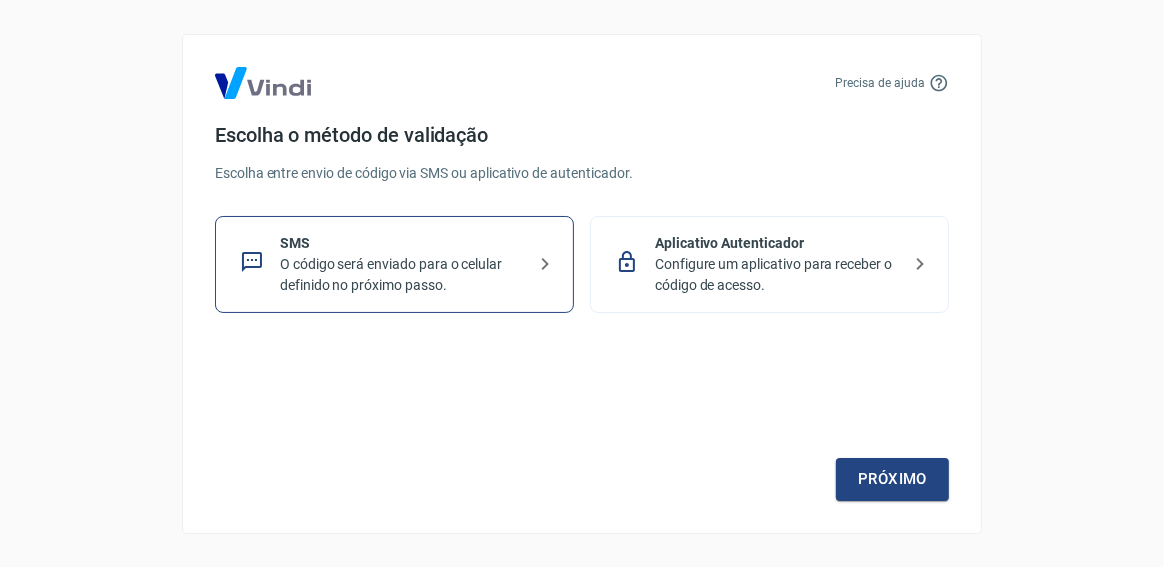 click on "O código será enviado para o celular definido no próximo passo." at bounding box center [402, 275] 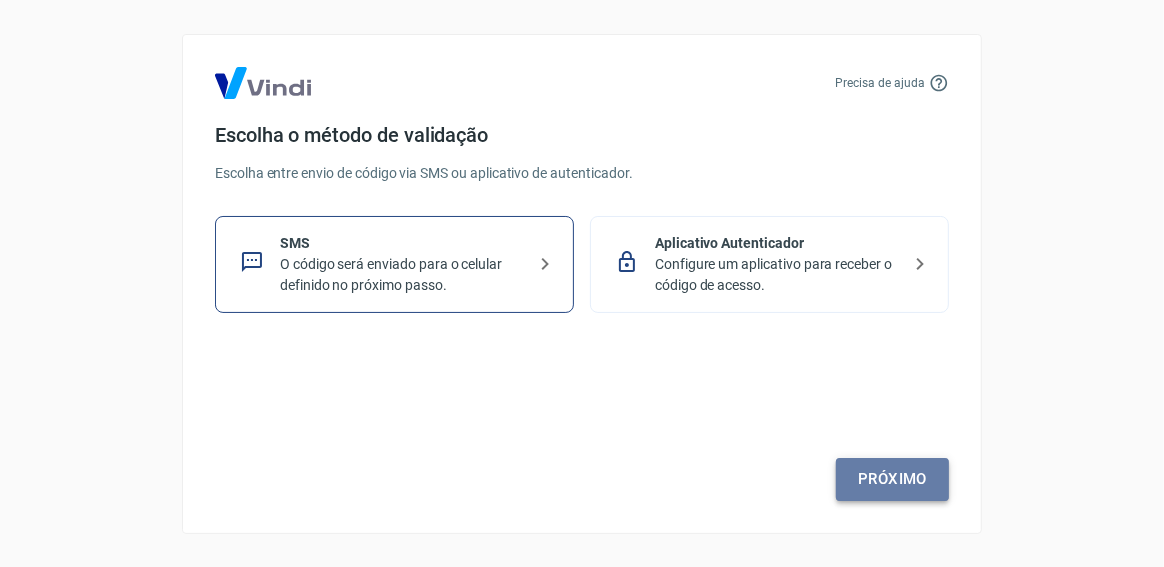 click on "Próximo" at bounding box center [892, 479] 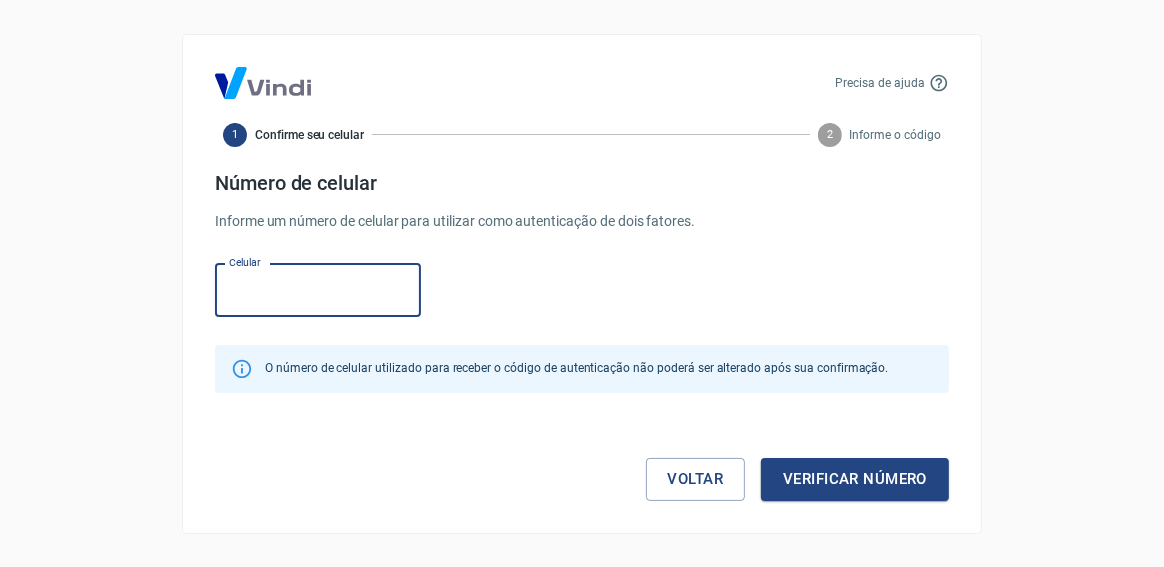 click on "Celular" at bounding box center [318, 290] 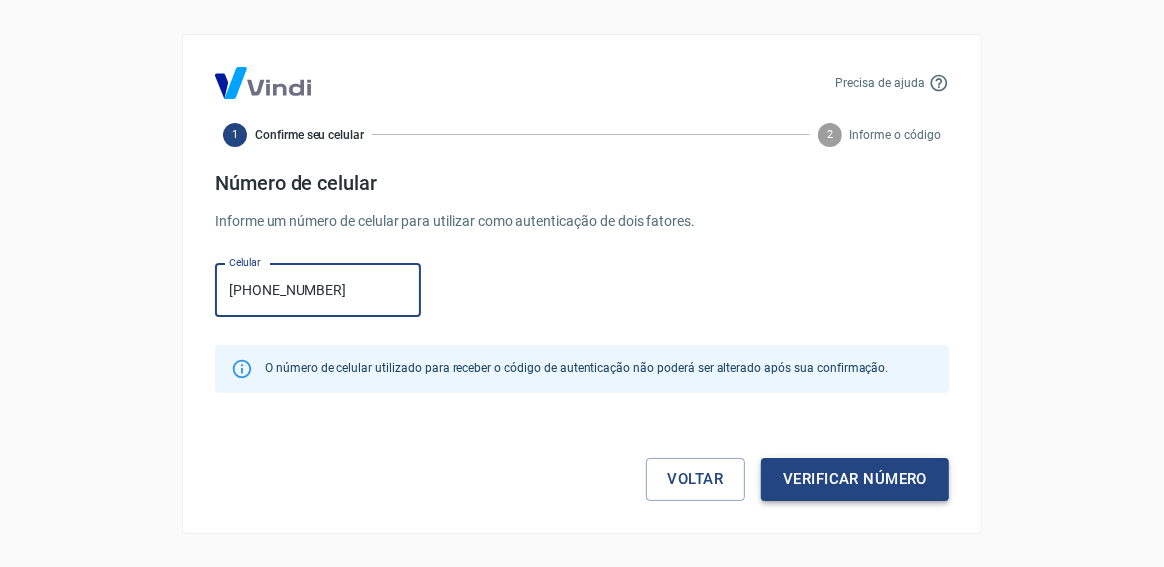 type on "[PHONE_NUMBER]" 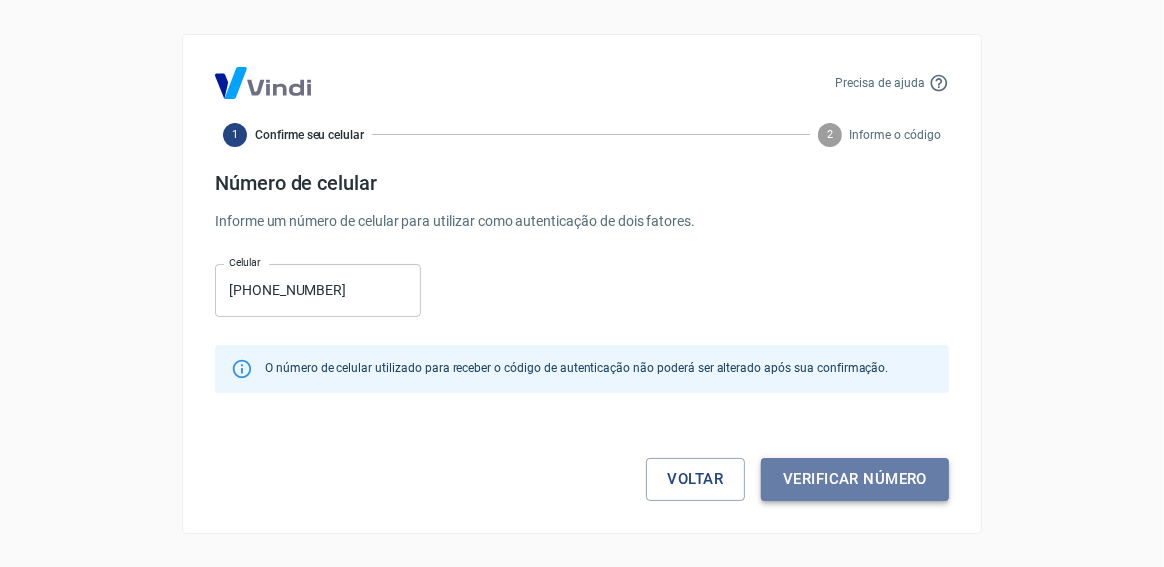click on "Verificar número" at bounding box center [855, 479] 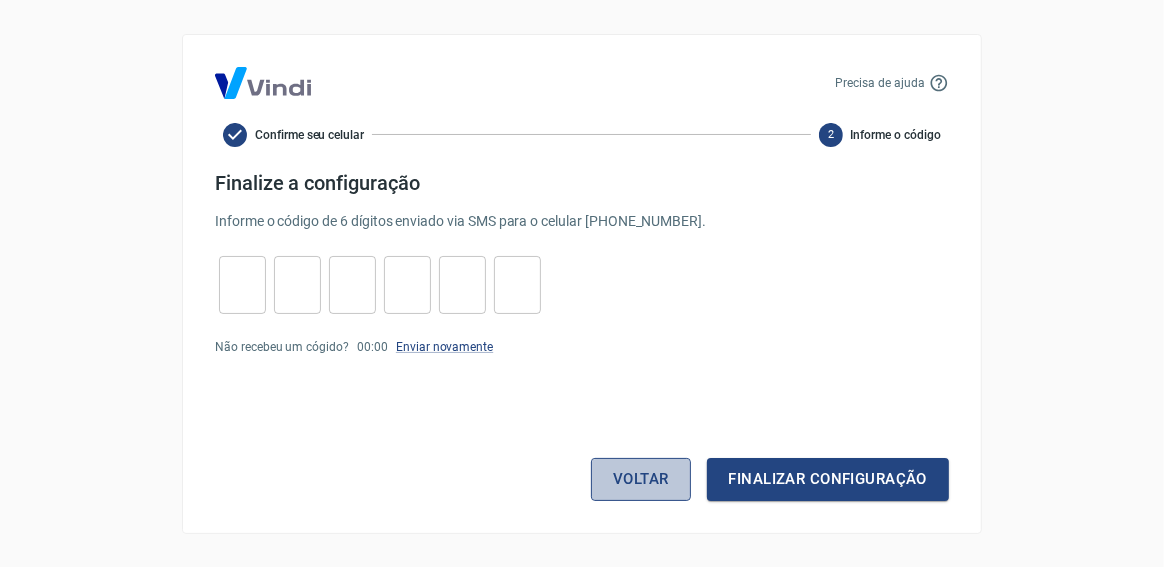 click on "Voltar" at bounding box center (641, 479) 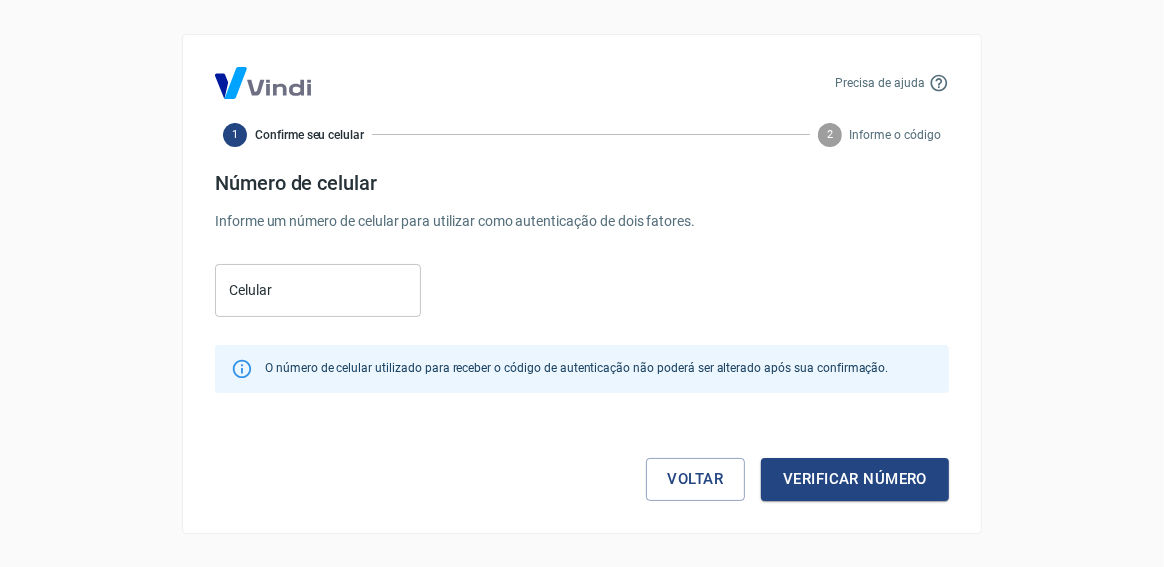 click 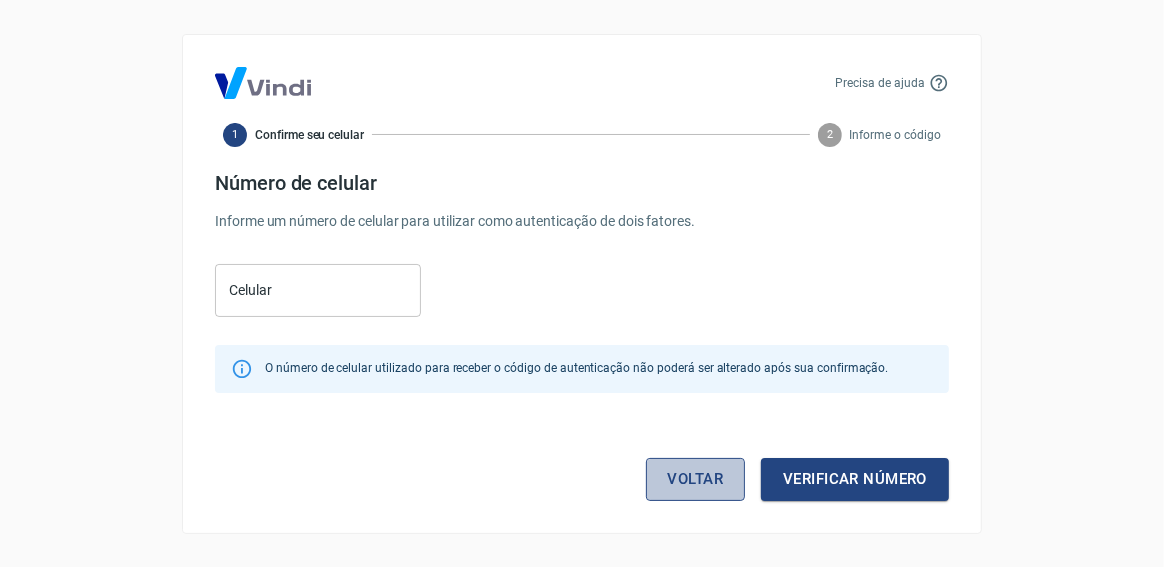 click on "Voltar" at bounding box center [696, 479] 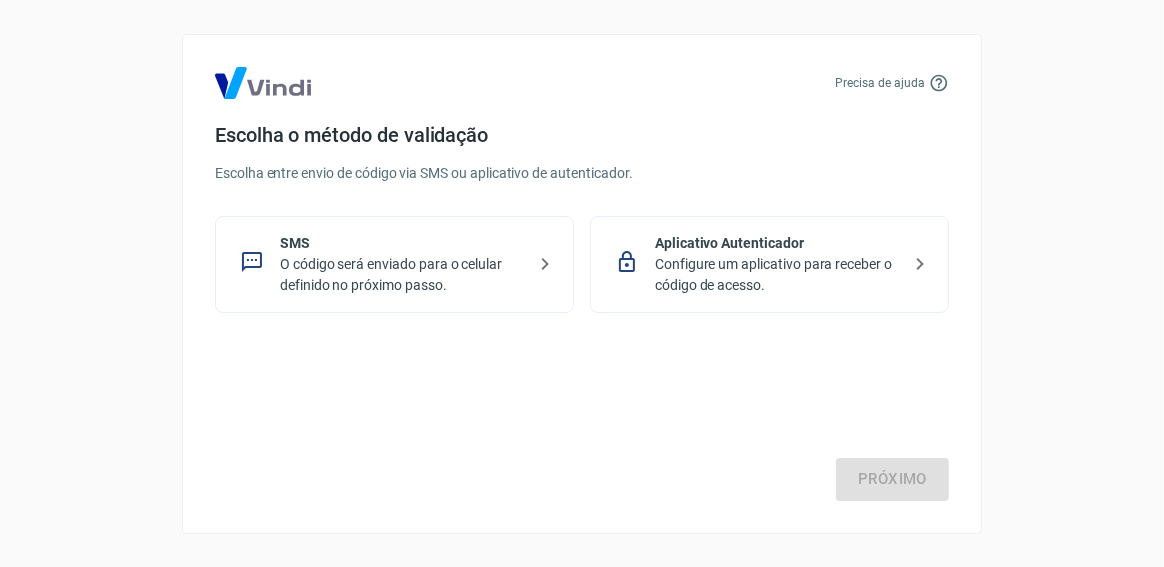 click on "Aplicativo Autenticador" at bounding box center (777, 243) 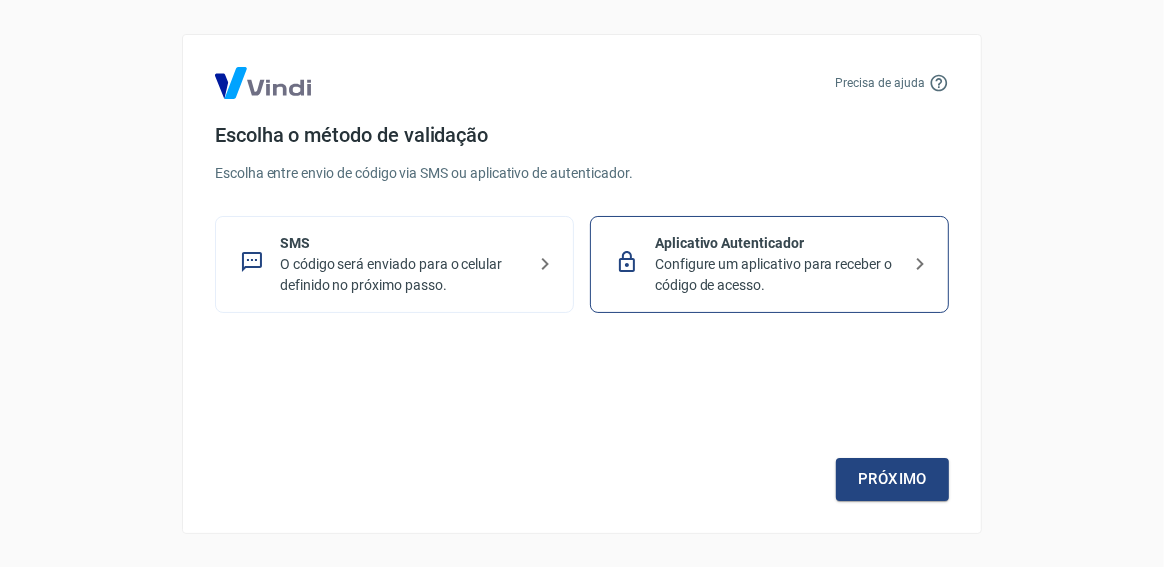 click on "Configure um aplicativo para receber o código de acesso." at bounding box center (777, 275) 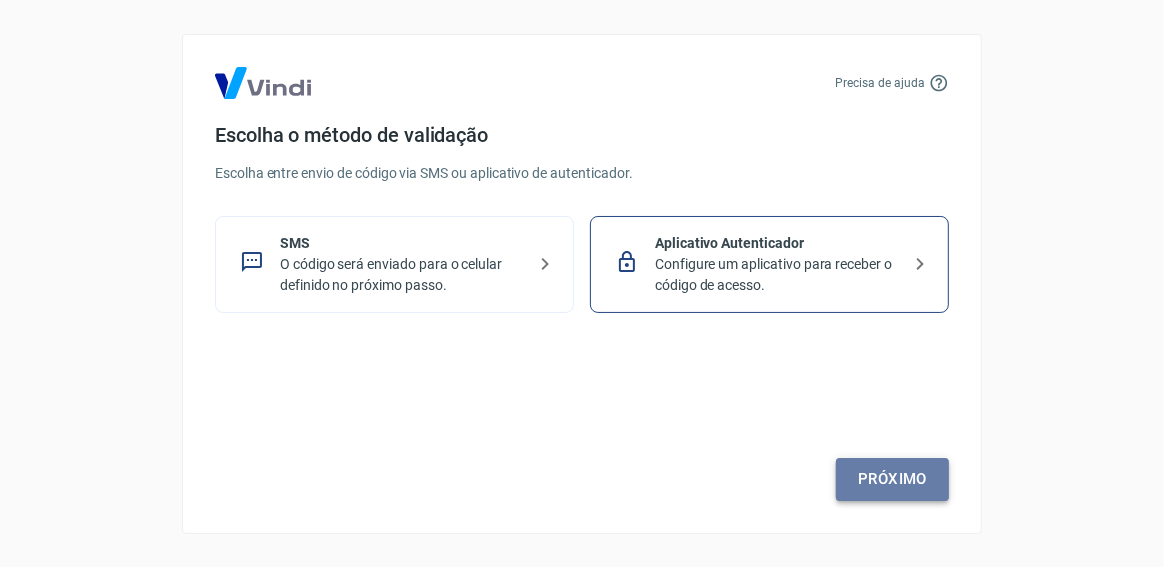 click on "Próximo" at bounding box center (892, 479) 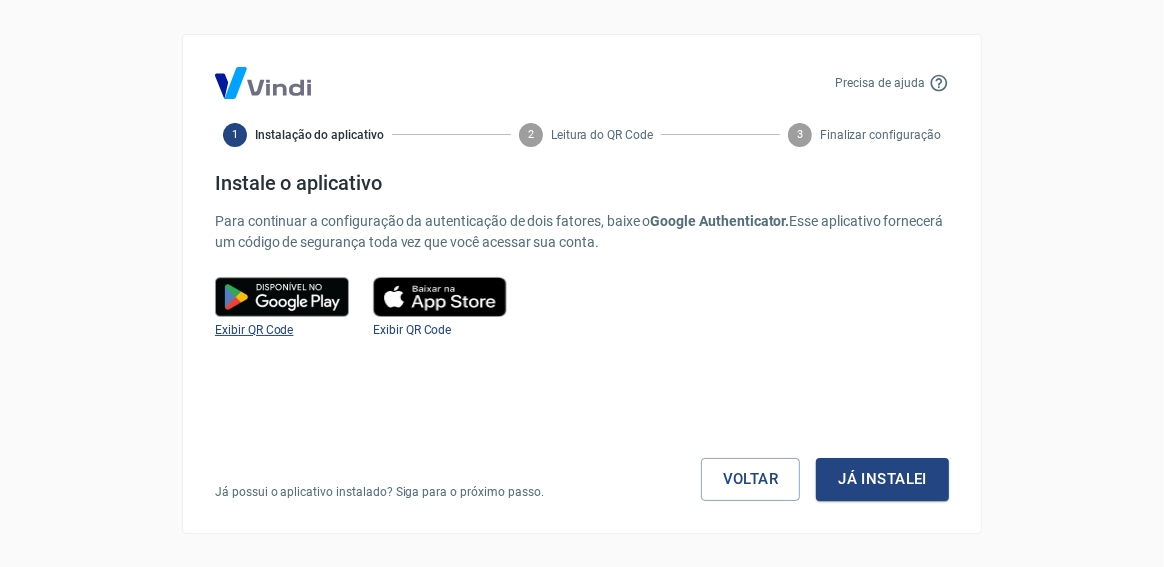 click on "Exibir QR Code" at bounding box center (254, 330) 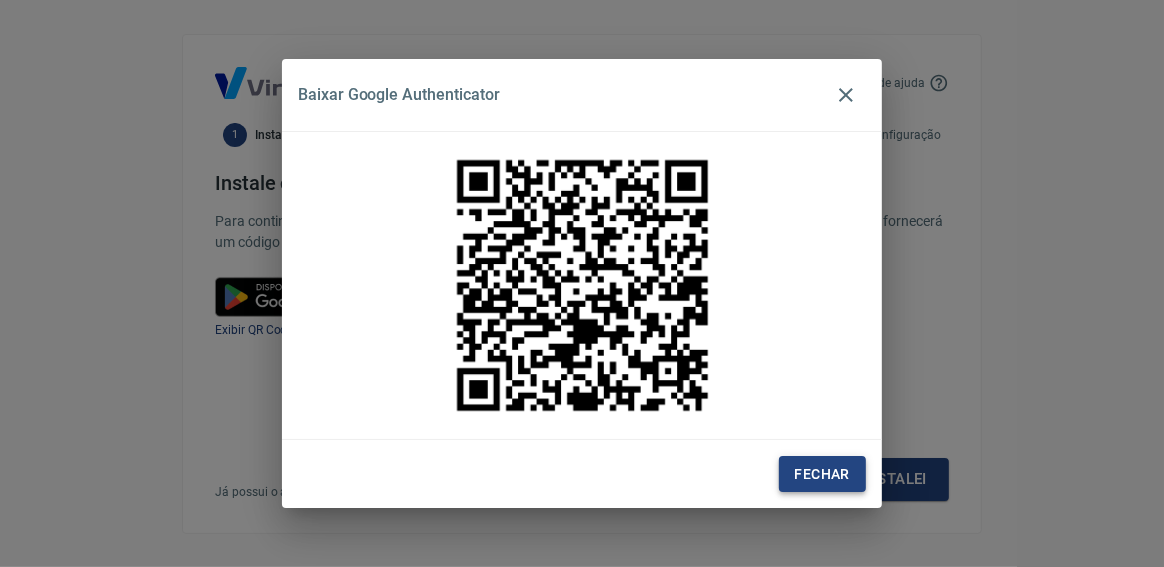 click on "Fechar" at bounding box center [822, 474] 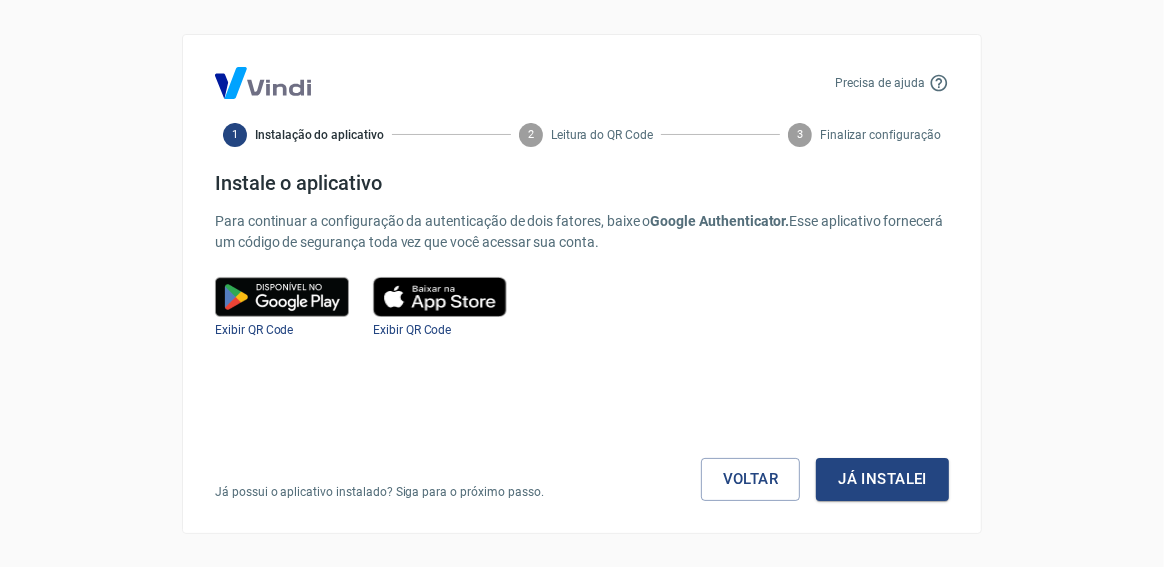 click at bounding box center (282, 297) 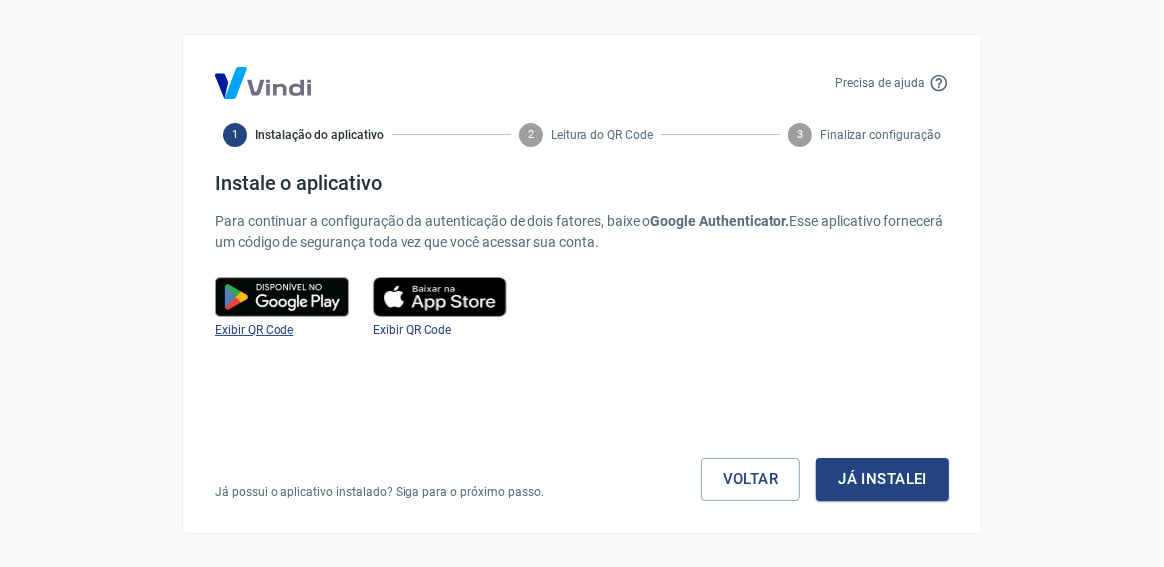 click on "Exibir QR Code" at bounding box center [254, 330] 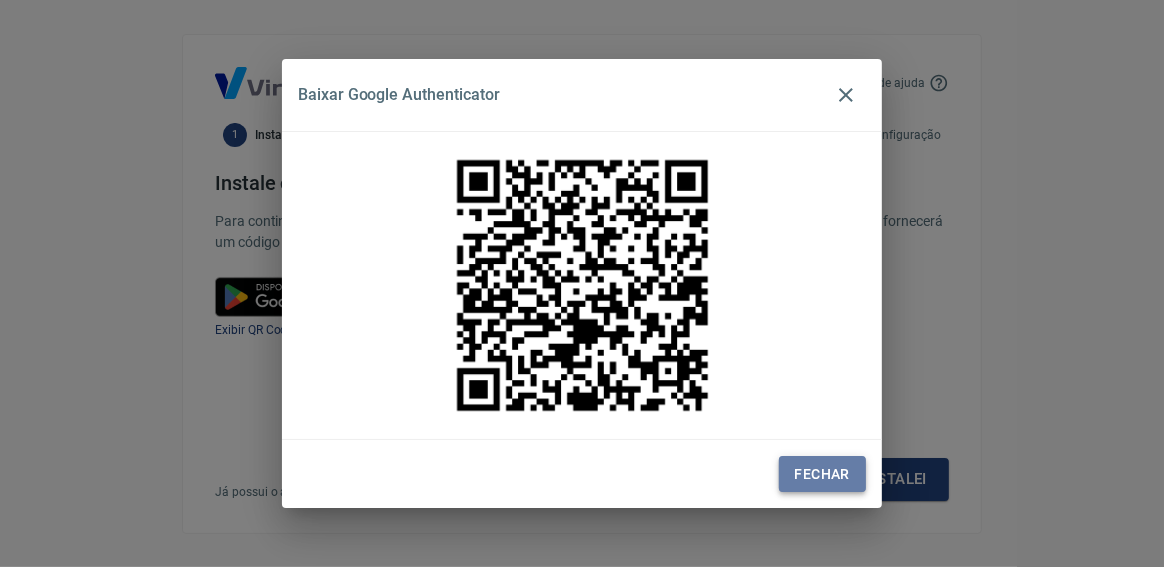 click on "Fechar" at bounding box center [822, 474] 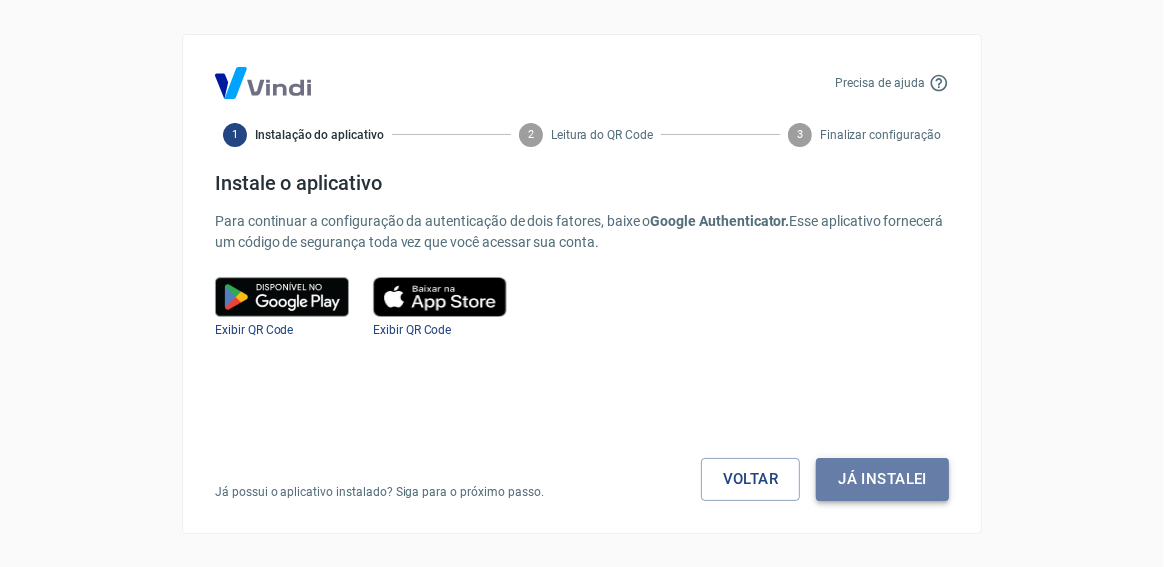 click on "Já instalei" at bounding box center (882, 479) 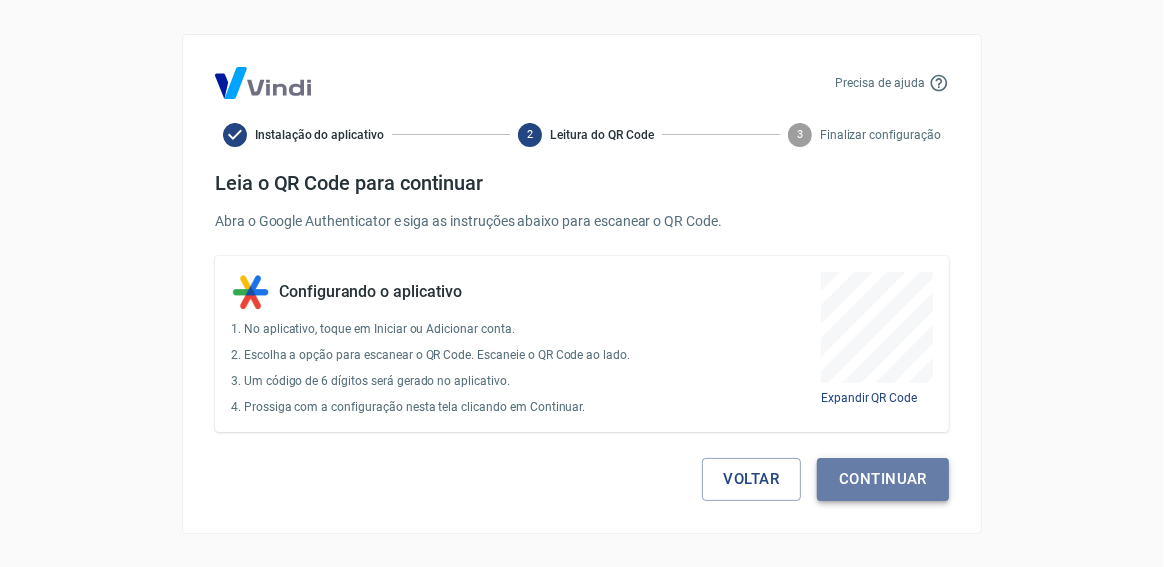 click on "Continuar" at bounding box center (883, 479) 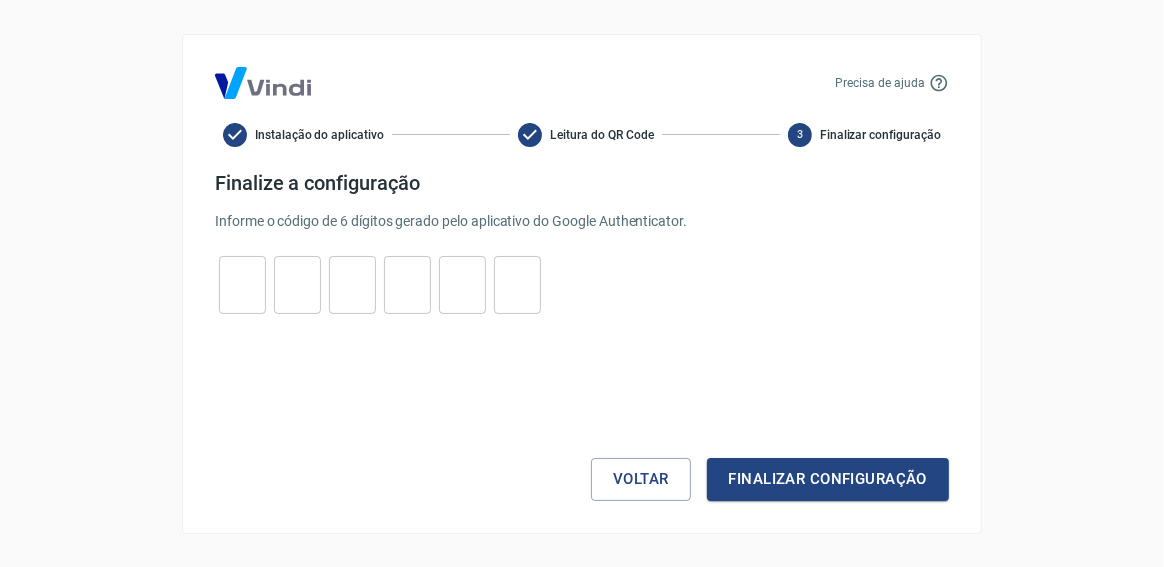 click at bounding box center [242, 284] 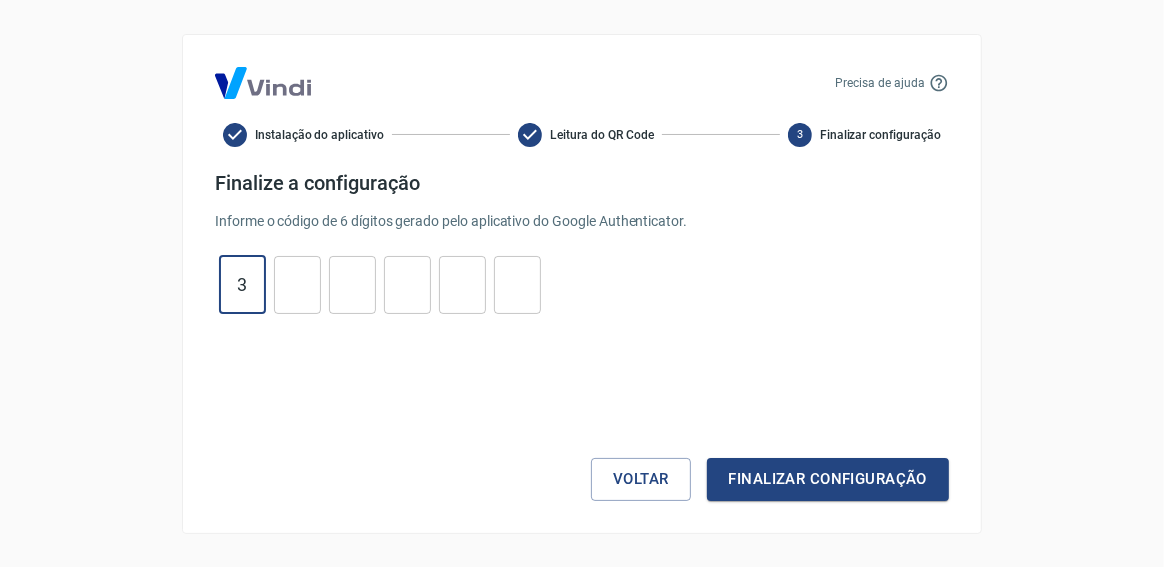 type on "3" 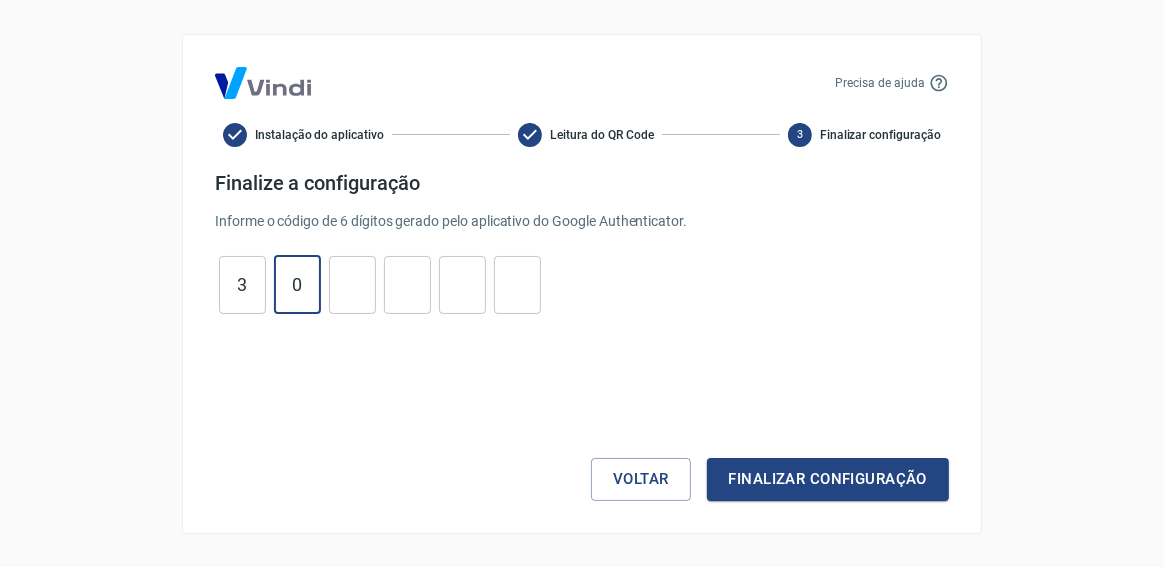 type on "0" 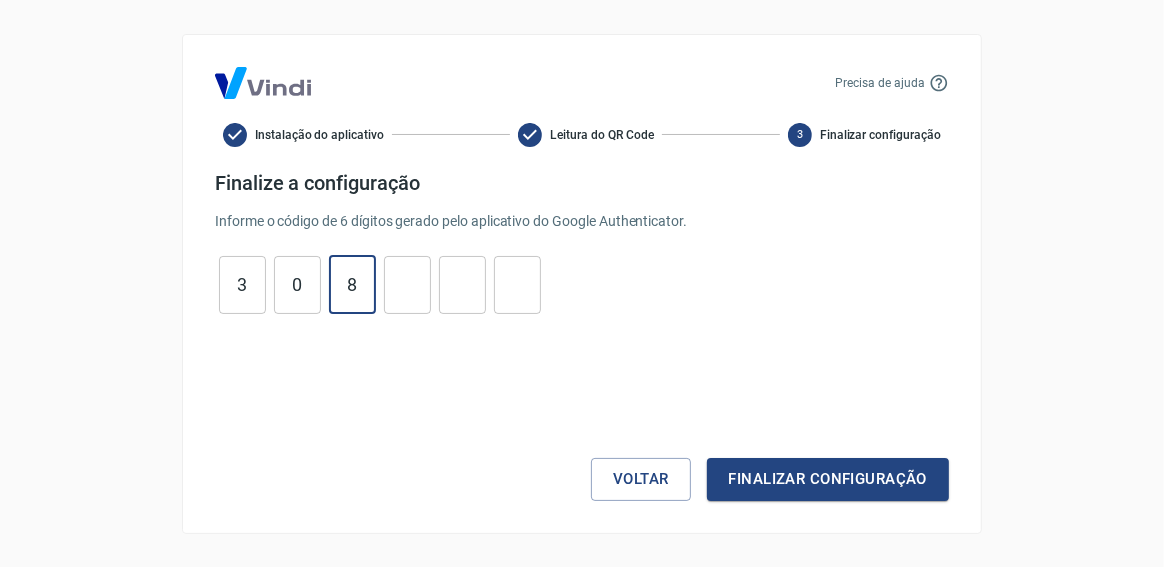 type on "8" 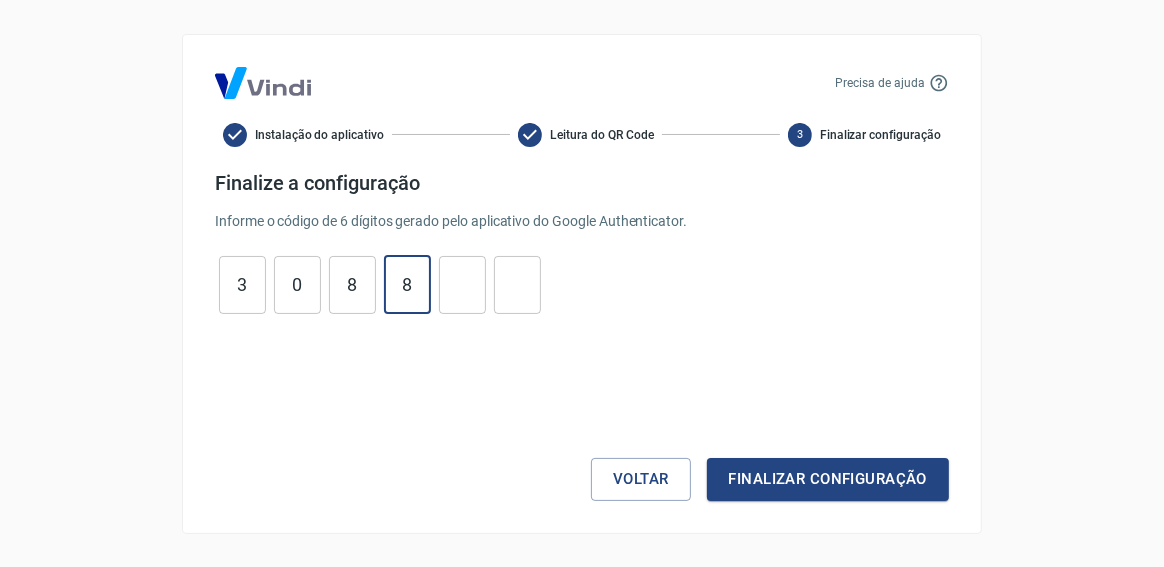 type on "8" 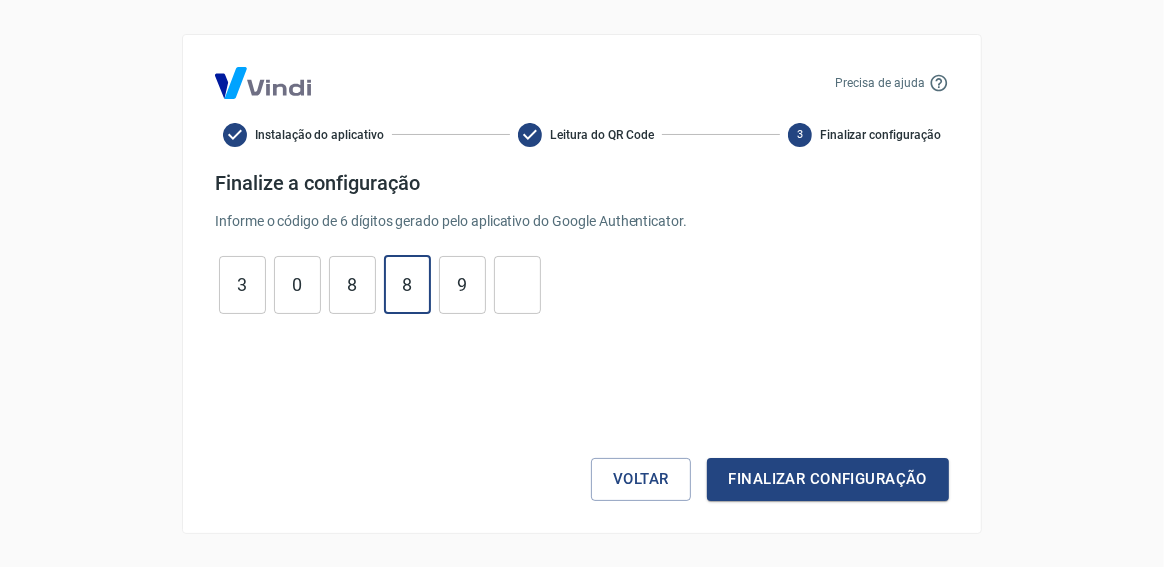 type on "9" 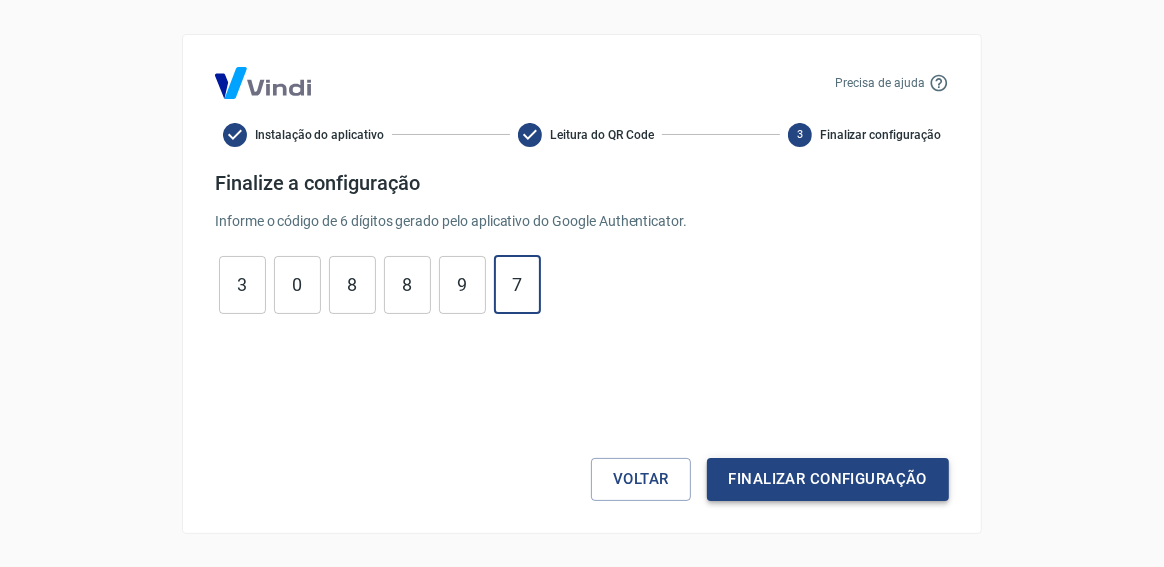 type on "7" 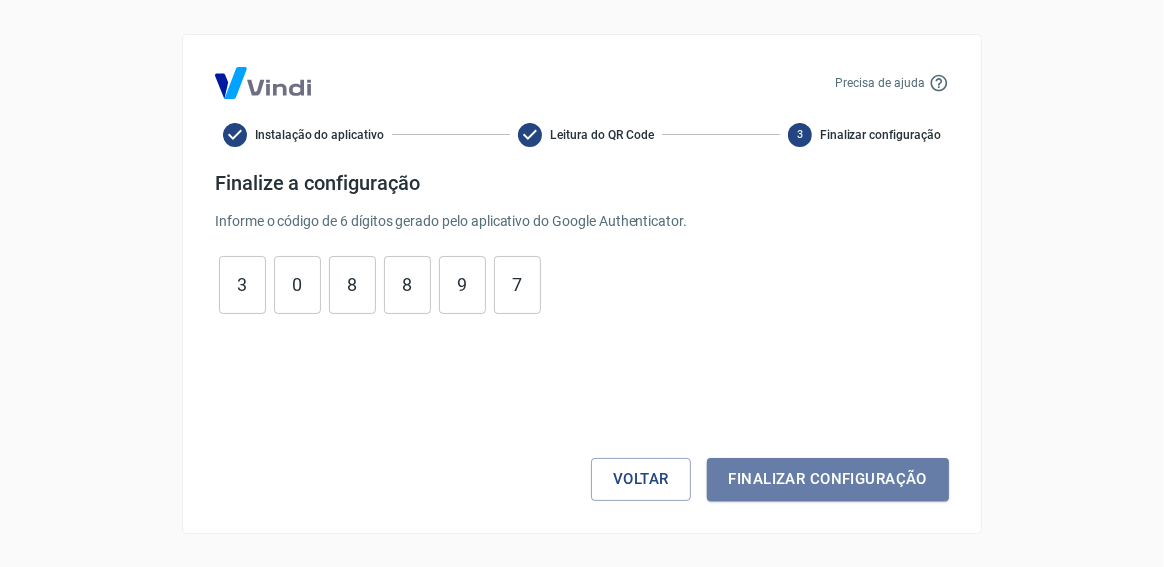 click on "Finalizar configuração" at bounding box center (828, 479) 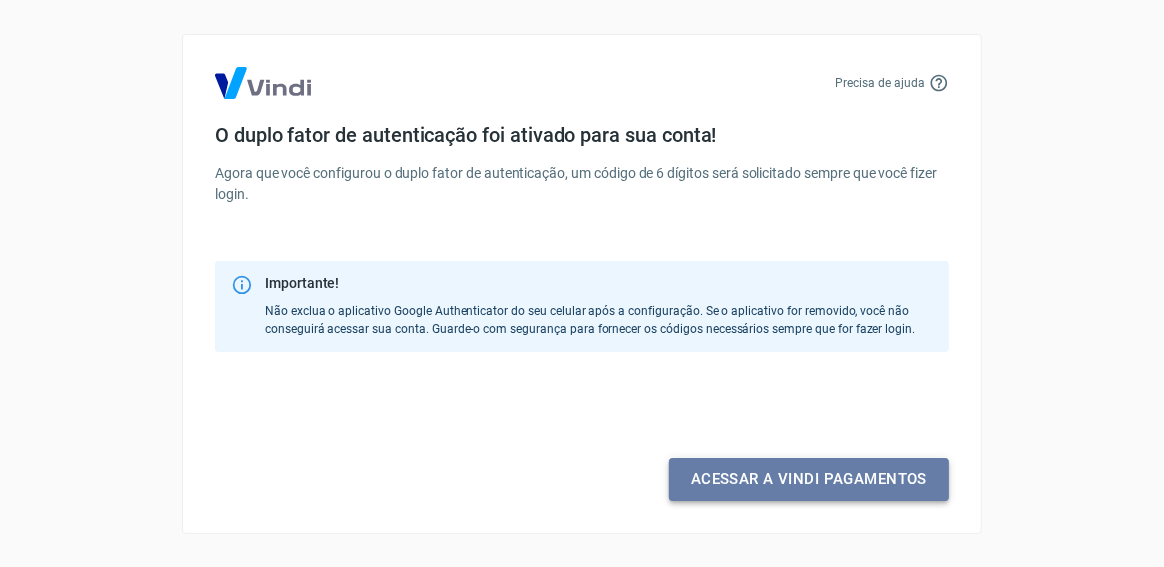 click on "Acessar a Vindi pagamentos" at bounding box center (809, 479) 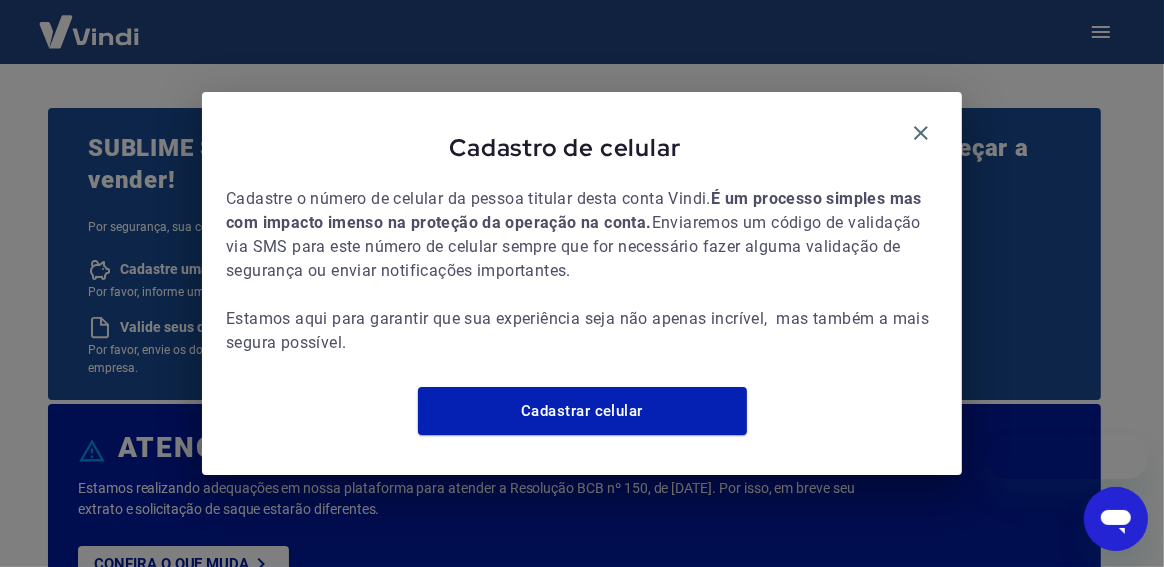 scroll, scrollTop: 0, scrollLeft: 0, axis: both 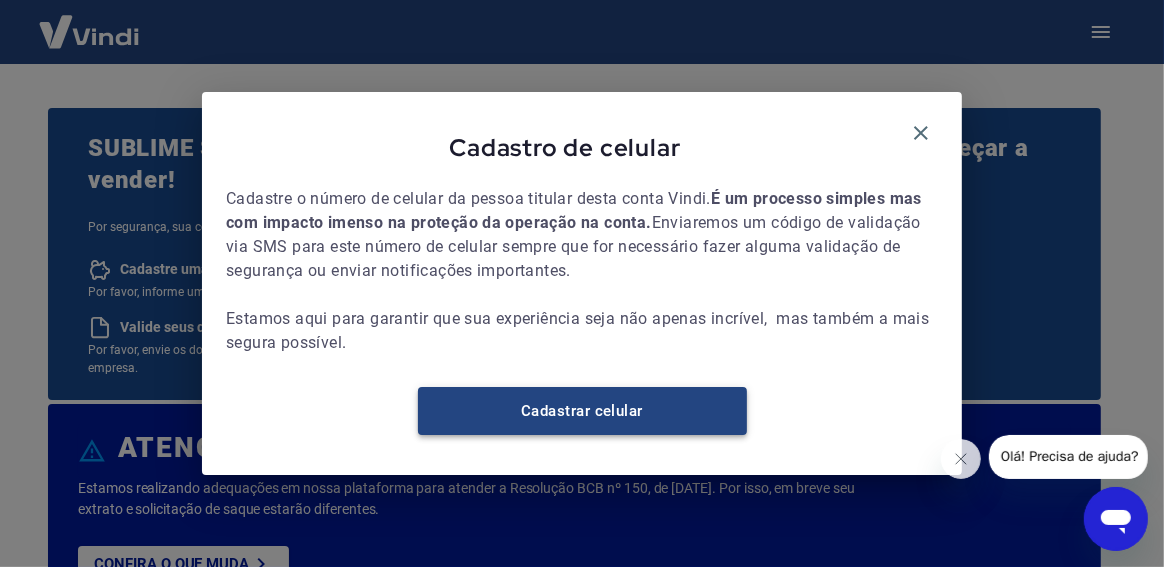 click on "Cadastrar celular" at bounding box center [582, 411] 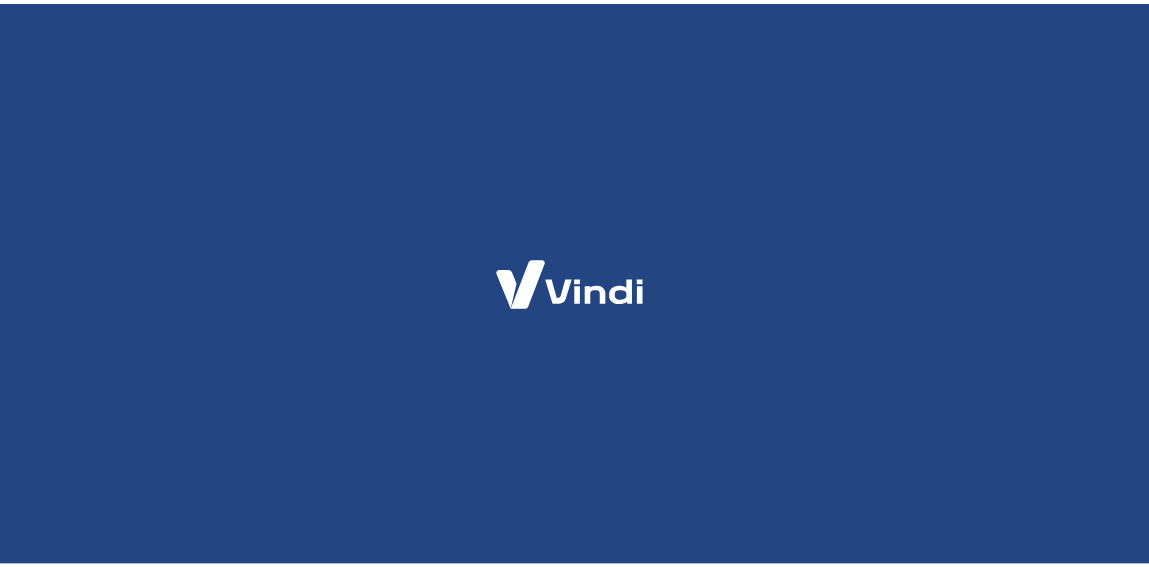 scroll, scrollTop: 0, scrollLeft: 0, axis: both 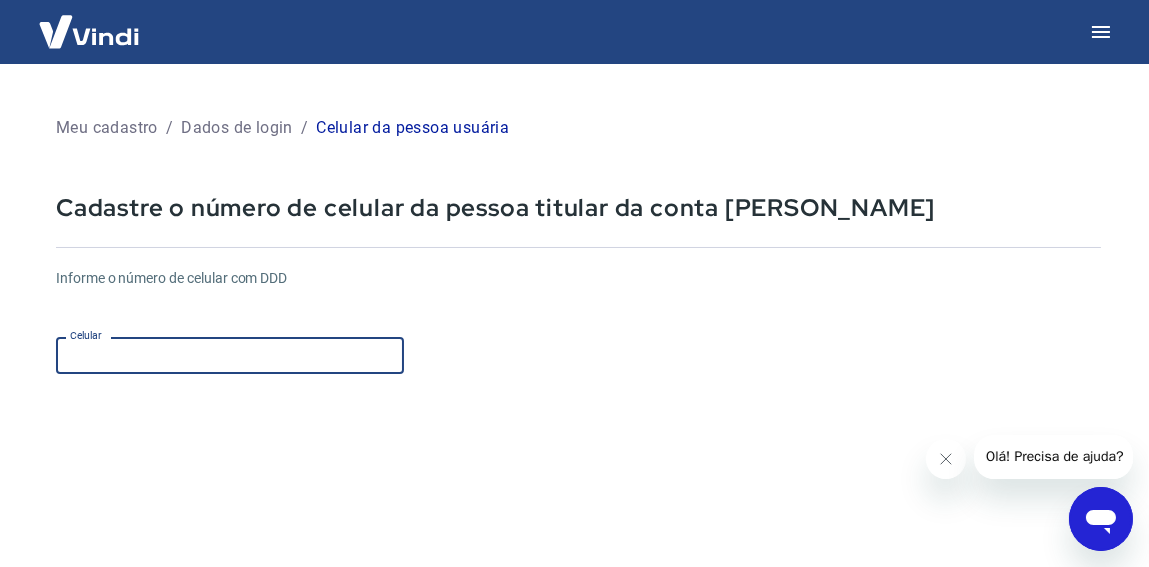 click on "Celular" at bounding box center (230, 355) 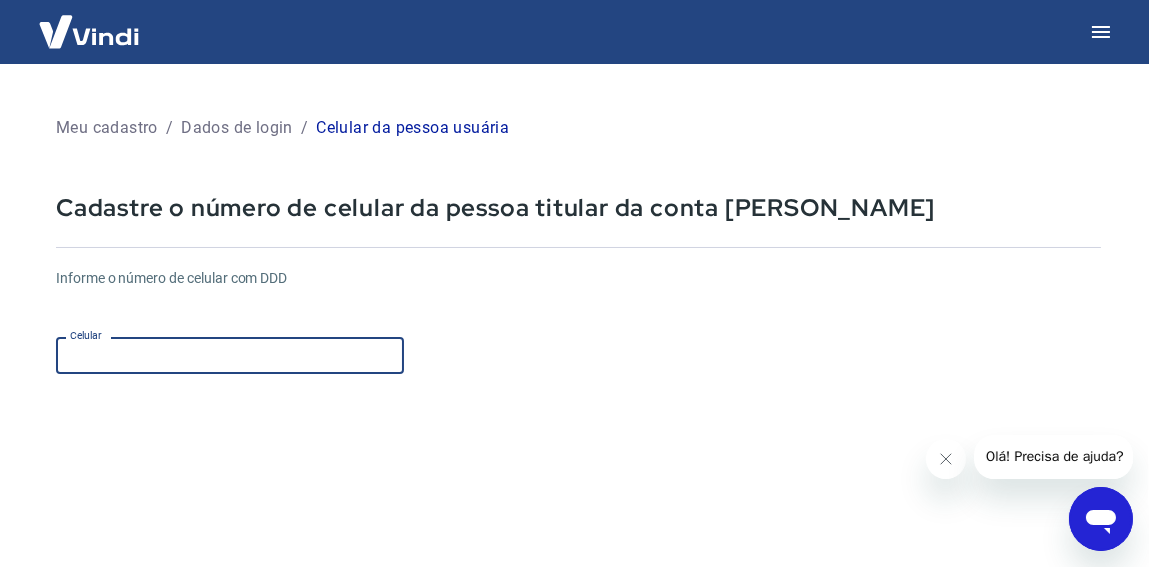 type on "[PHONE_NUMBER]" 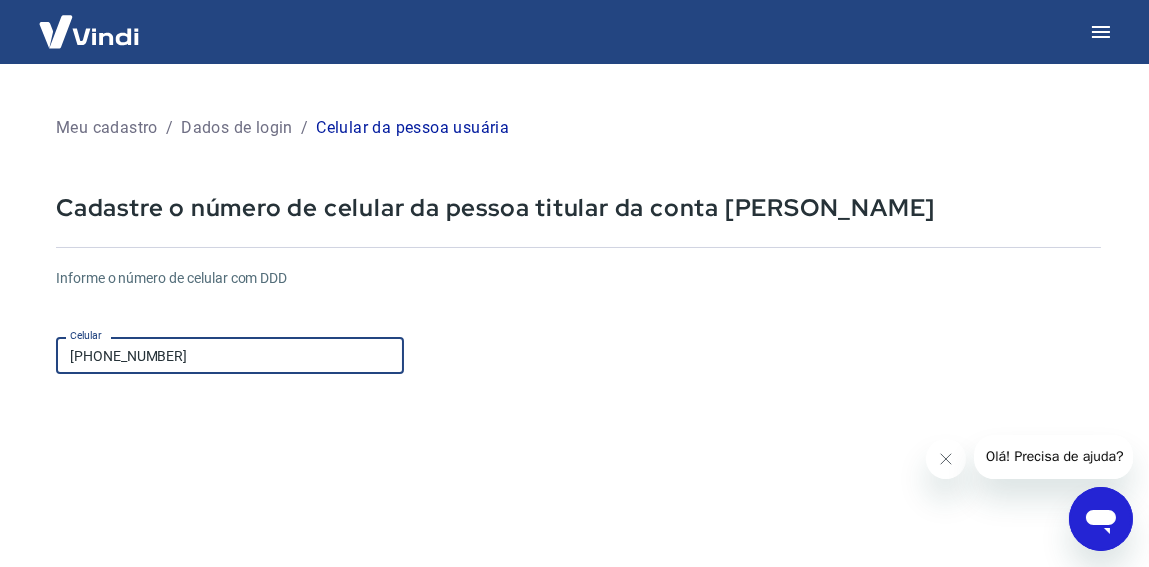 scroll, scrollTop: 0, scrollLeft: 0, axis: both 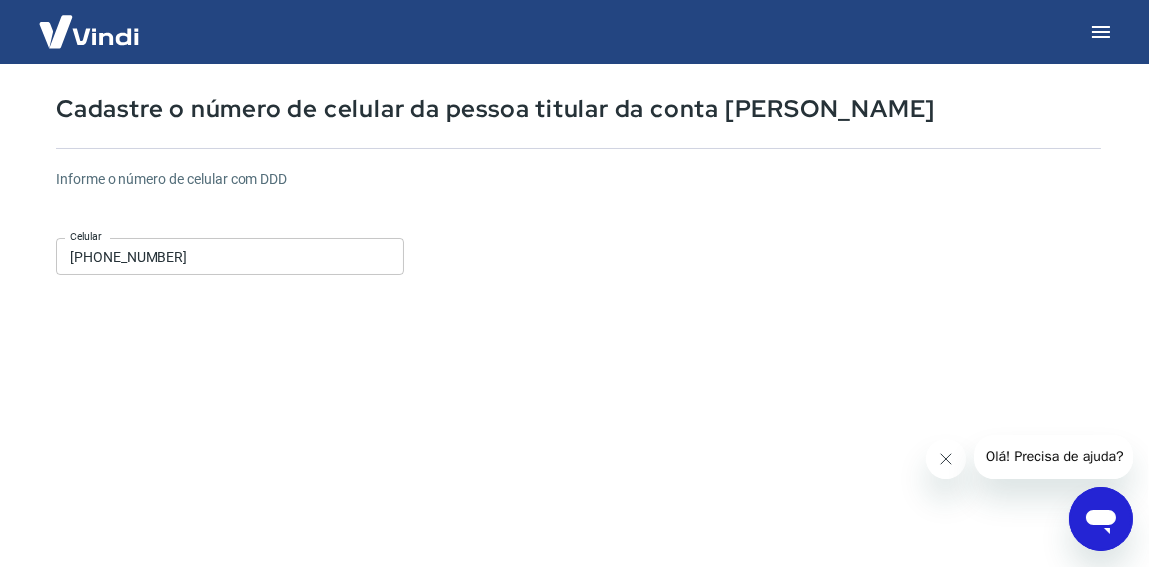 click 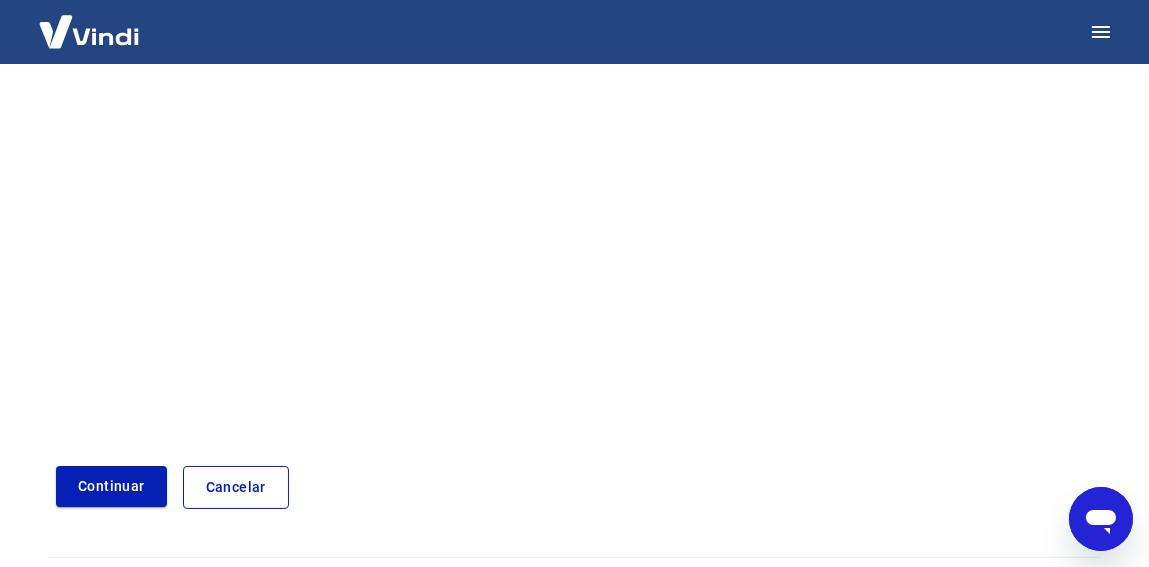 scroll, scrollTop: 378, scrollLeft: 0, axis: vertical 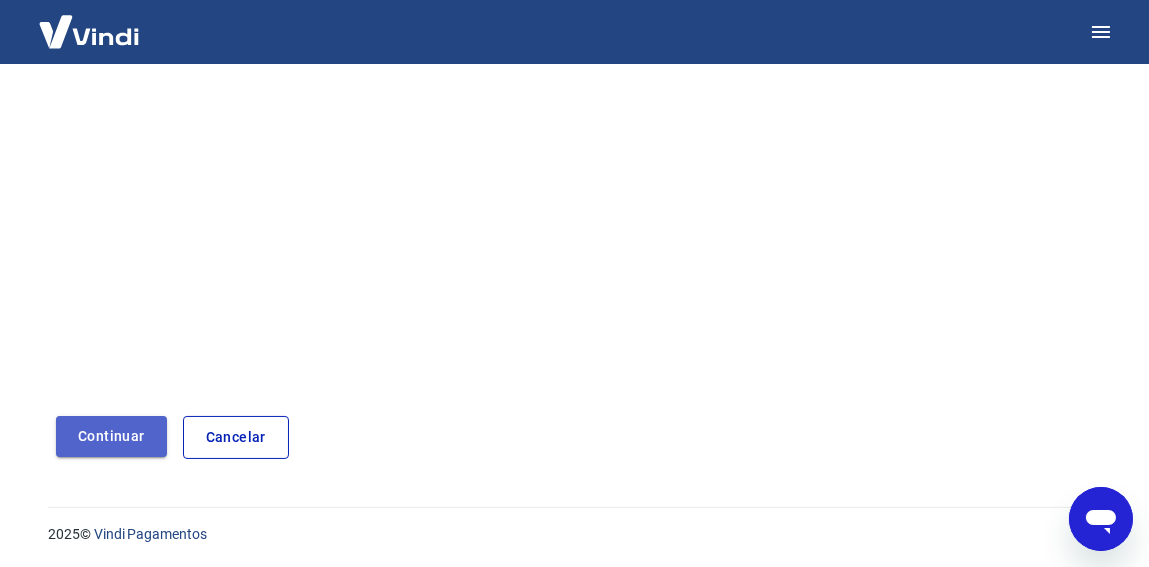 click on "Continuar" at bounding box center (111, 436) 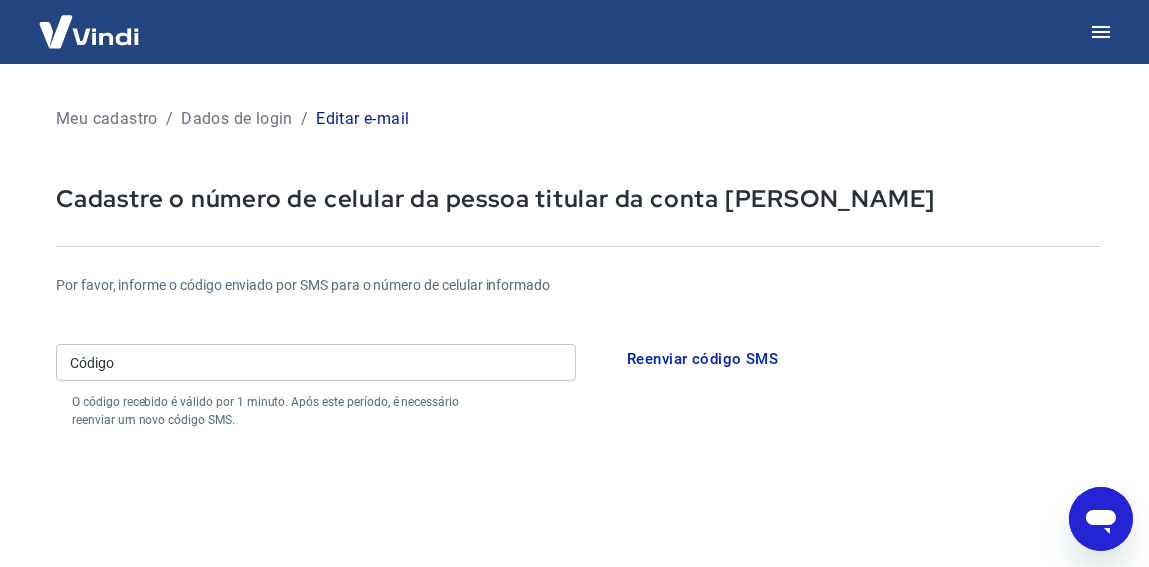scroll, scrollTop: 0, scrollLeft: 0, axis: both 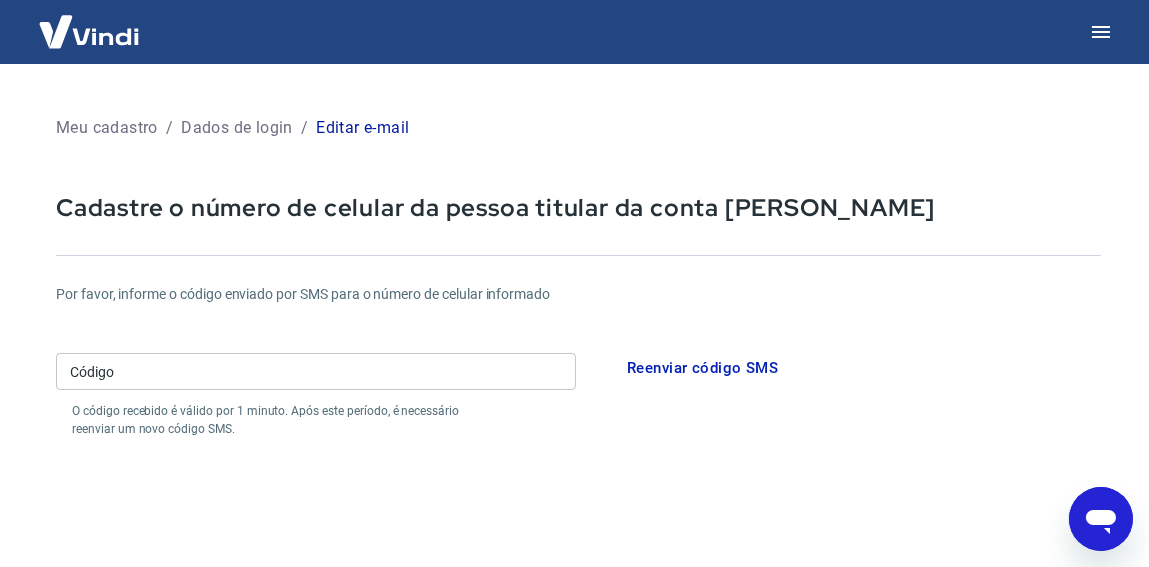 drag, startPoint x: 986, startPoint y: 179, endPoint x: 741, endPoint y: 283, distance: 266.15973 